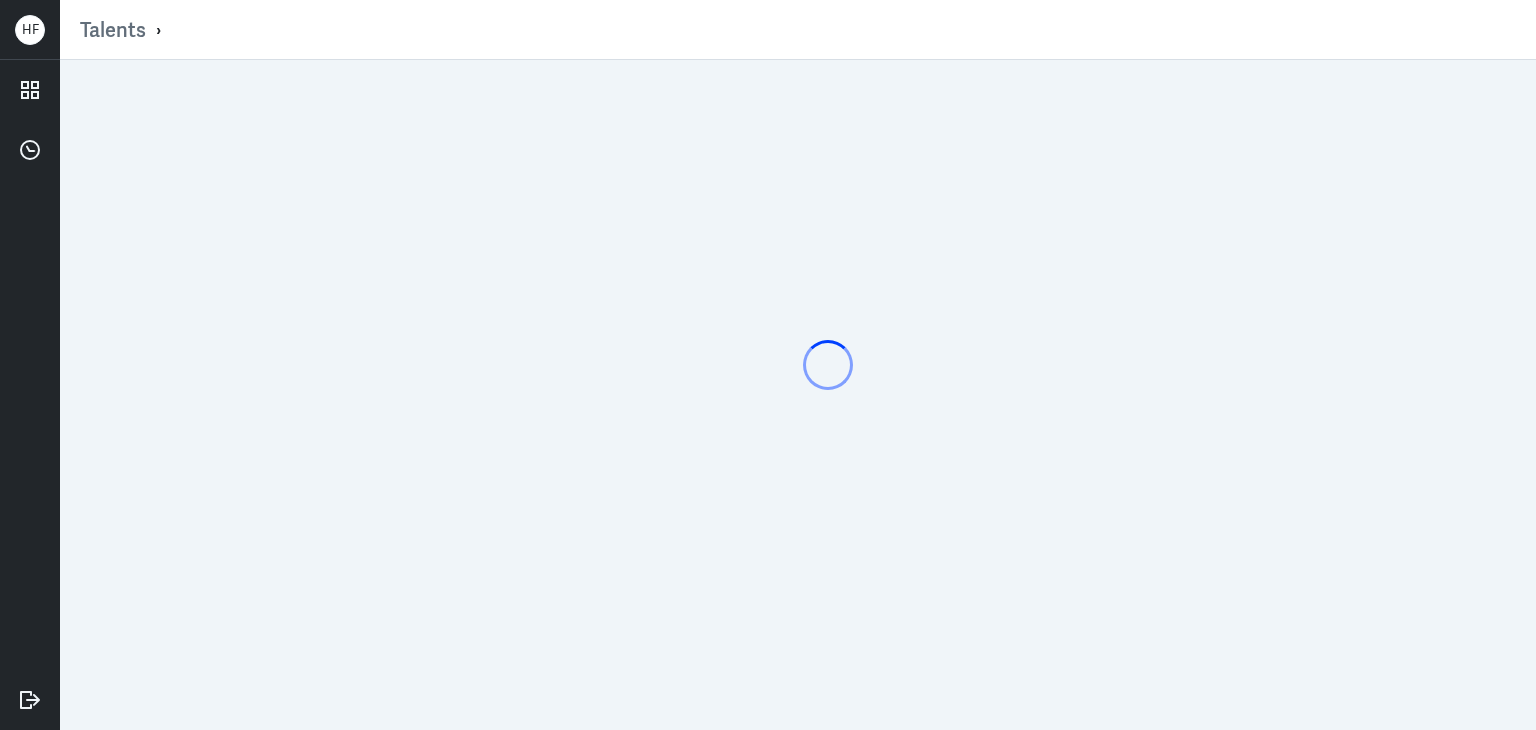 scroll, scrollTop: 0, scrollLeft: 0, axis: both 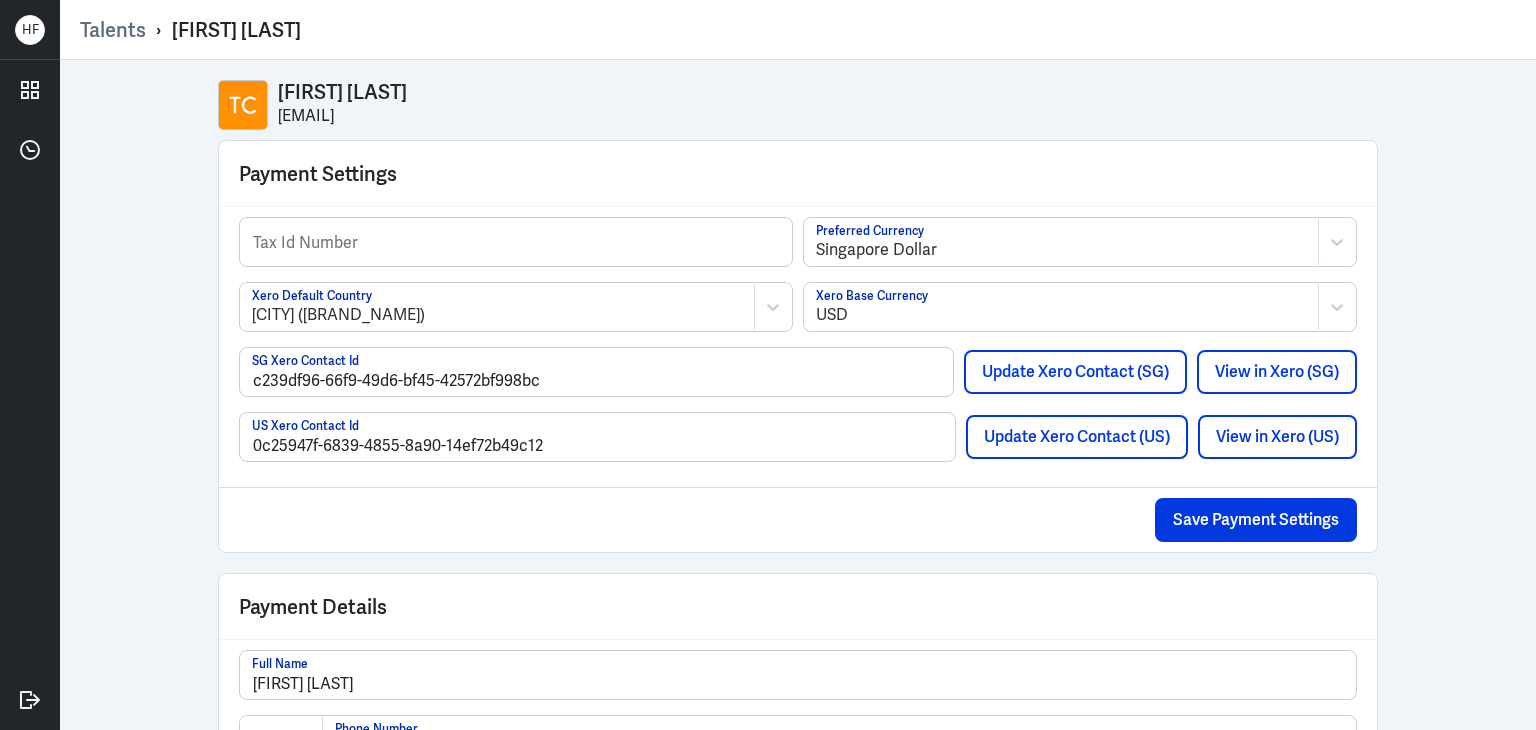 select on "1" 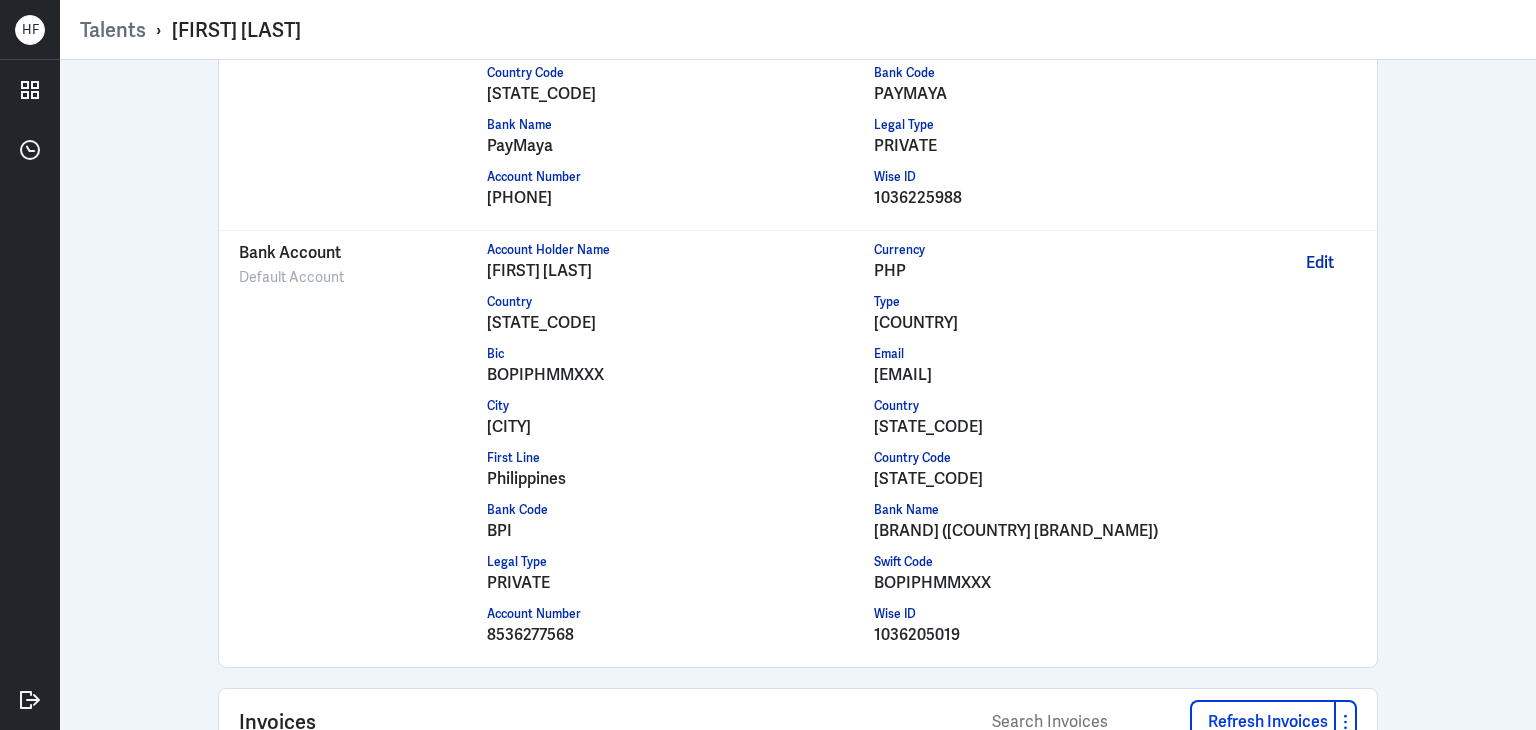 scroll, scrollTop: 2029, scrollLeft: 0, axis: vertical 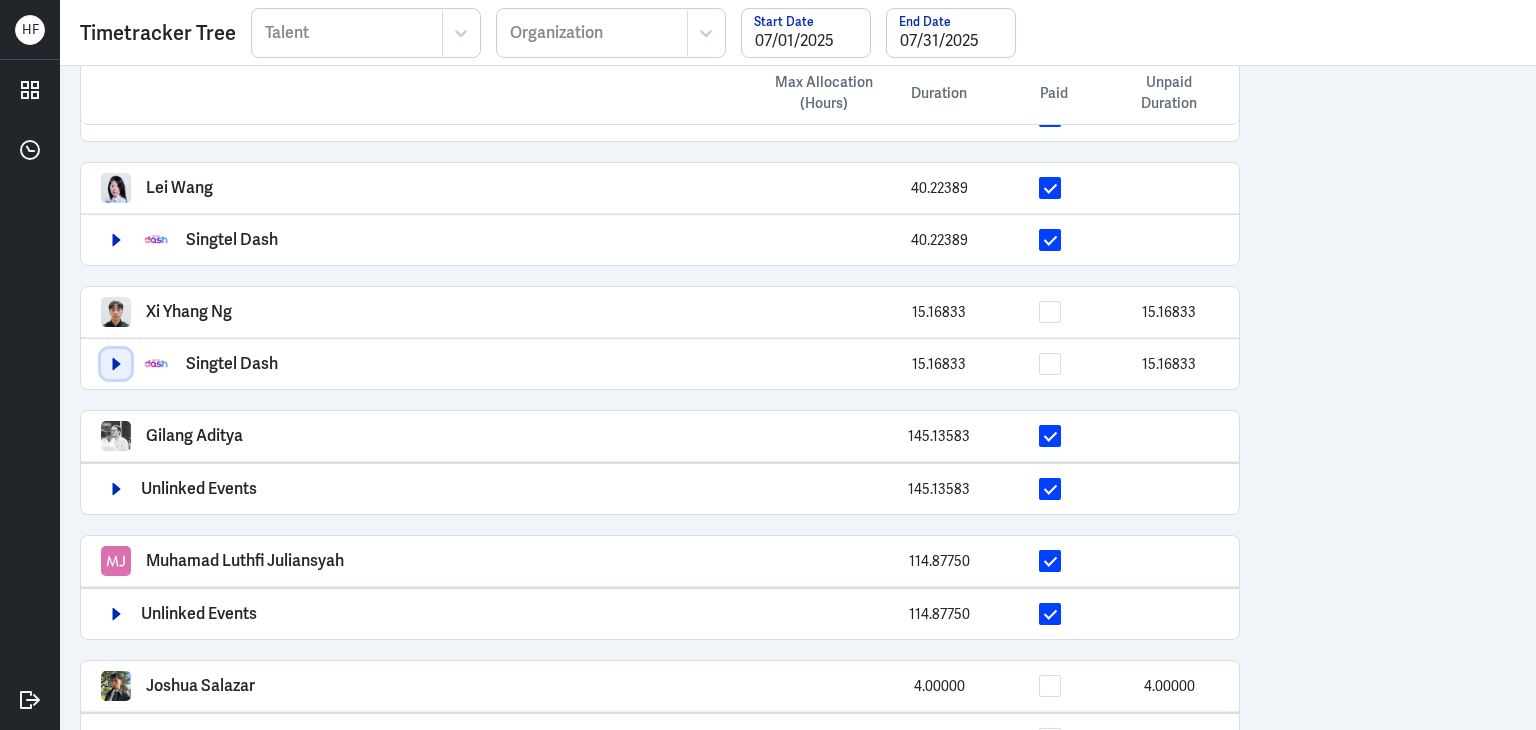 click at bounding box center [116, 364] 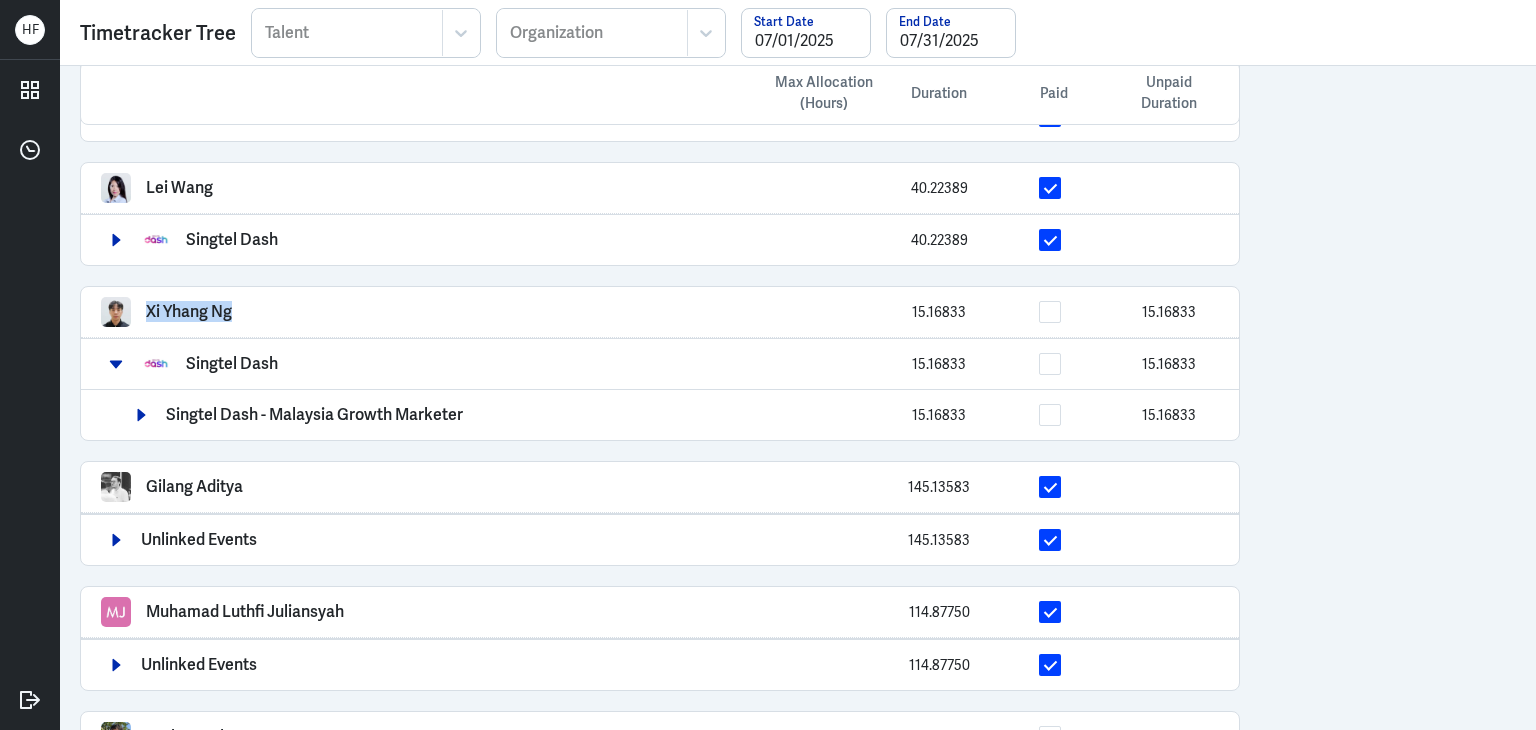 drag, startPoint x: 147, startPoint y: 309, endPoint x: 235, endPoint y: 305, distance: 88.09086 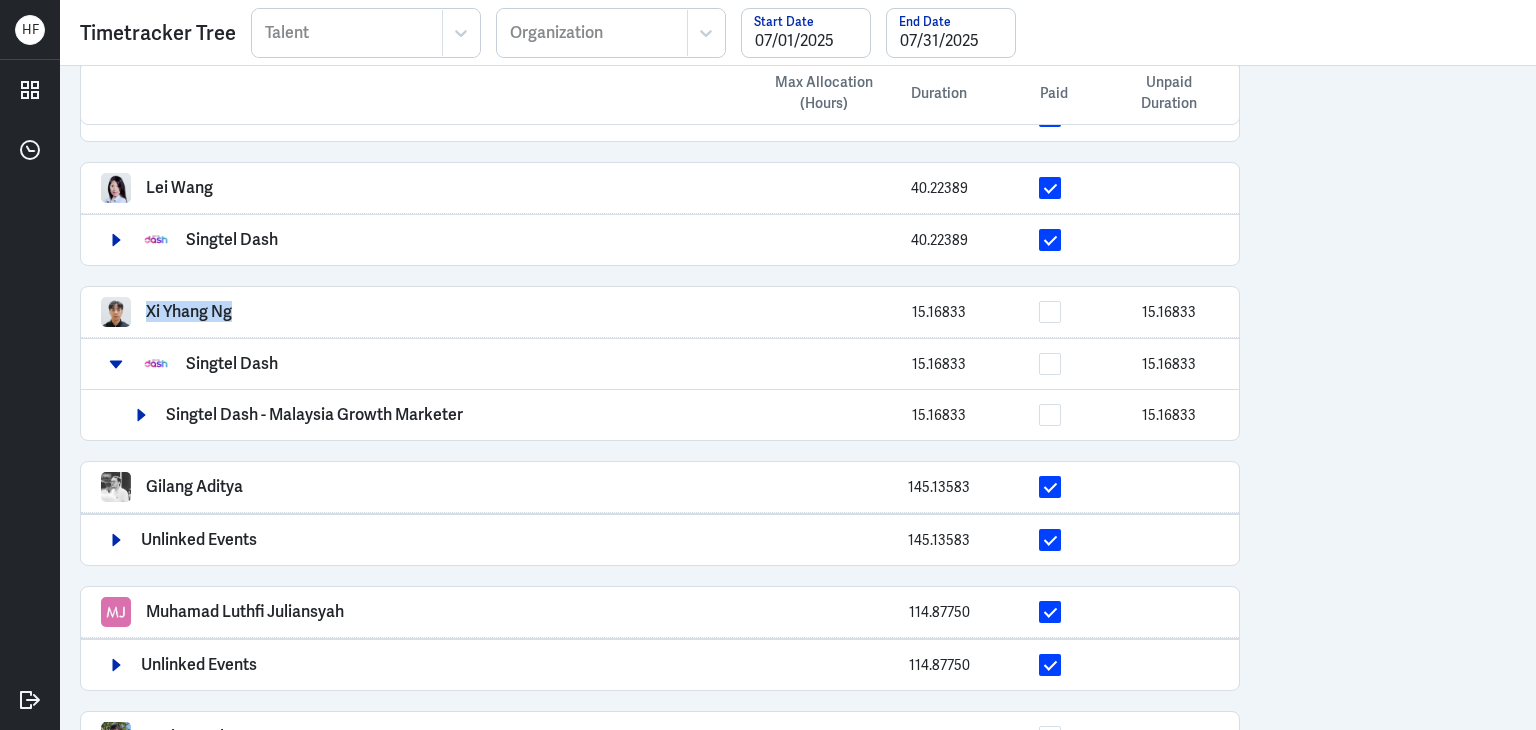 copy on "Xi Yhang Ng" 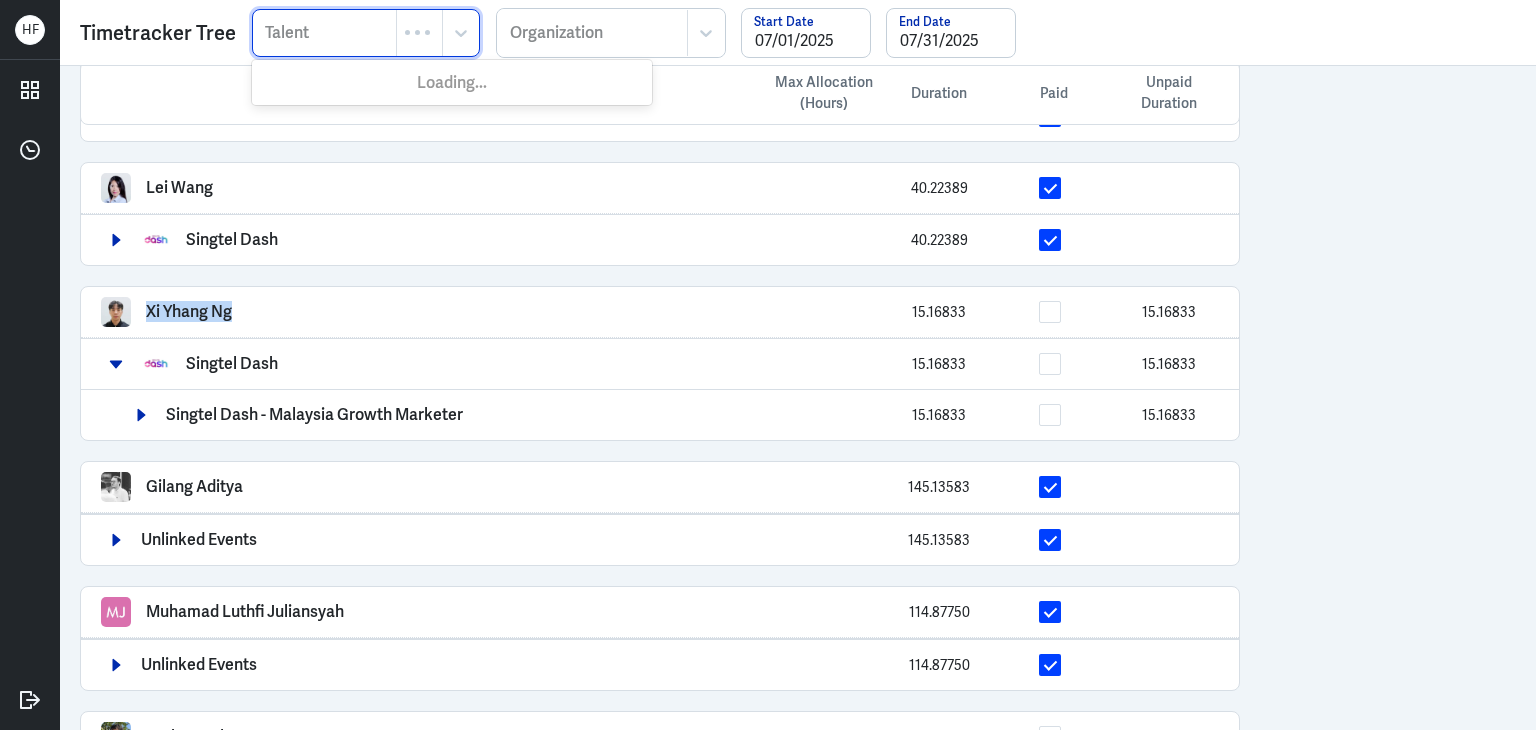 click at bounding box center [324, 33] 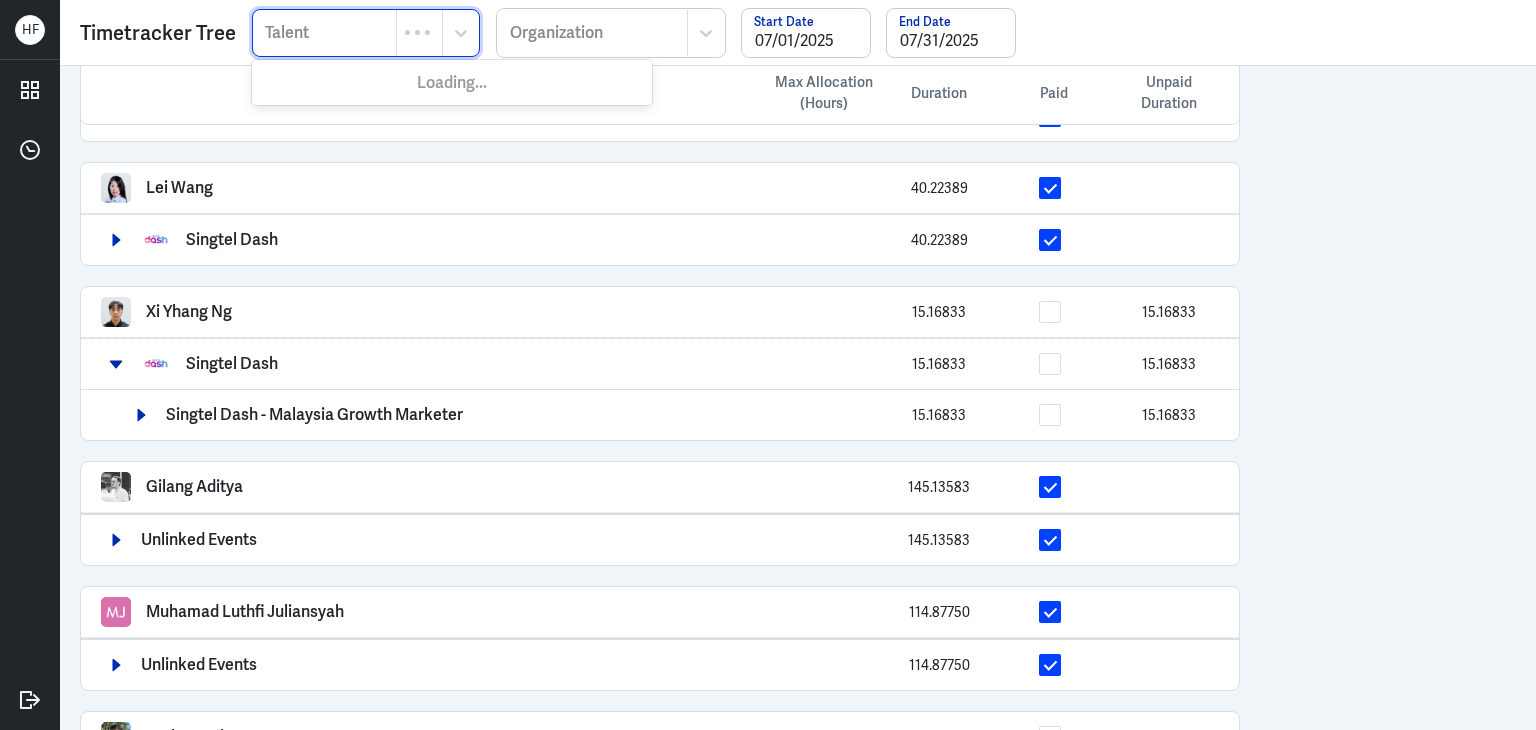 paste on "Xi Yhang Ng" 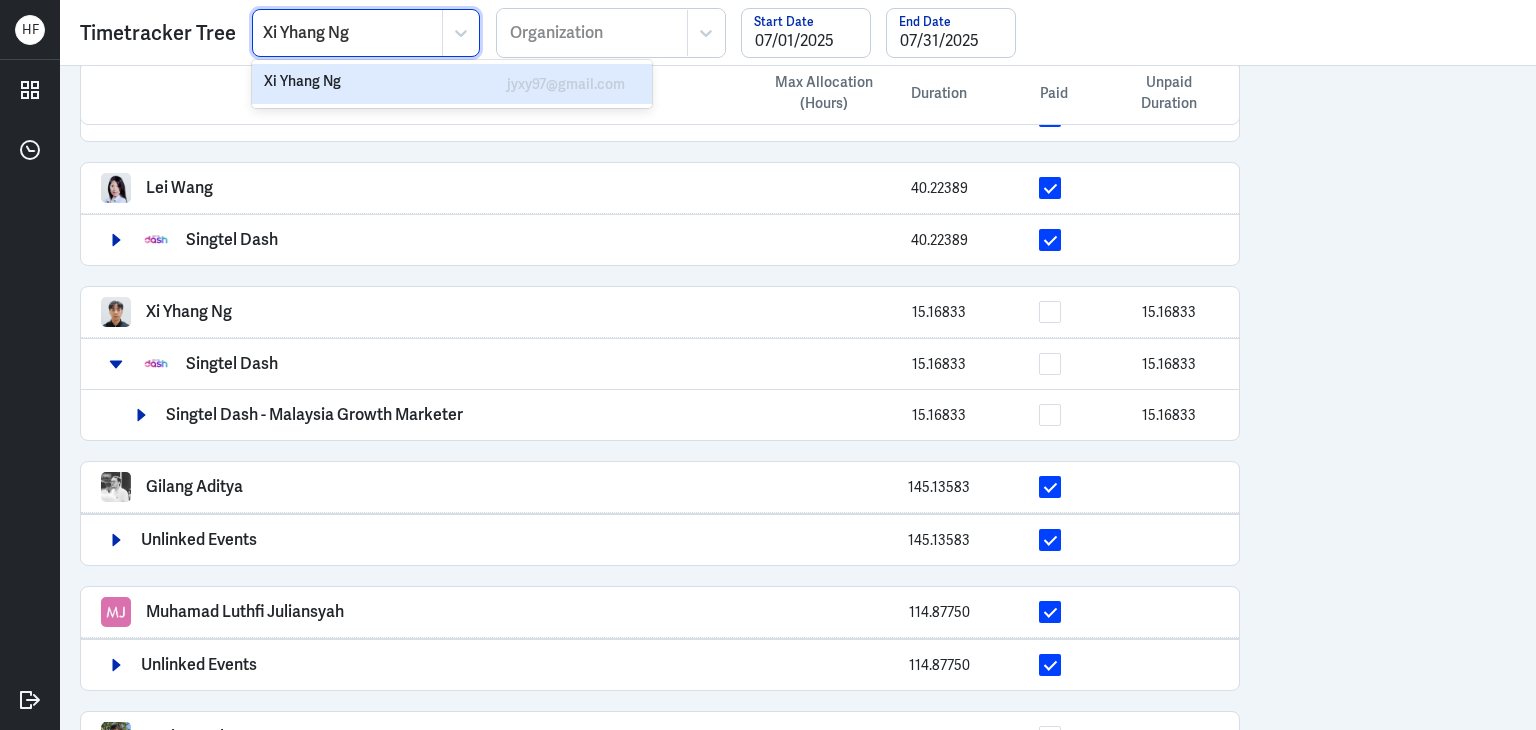 click on "Xi Yhang Ng" at bounding box center (342, 84) 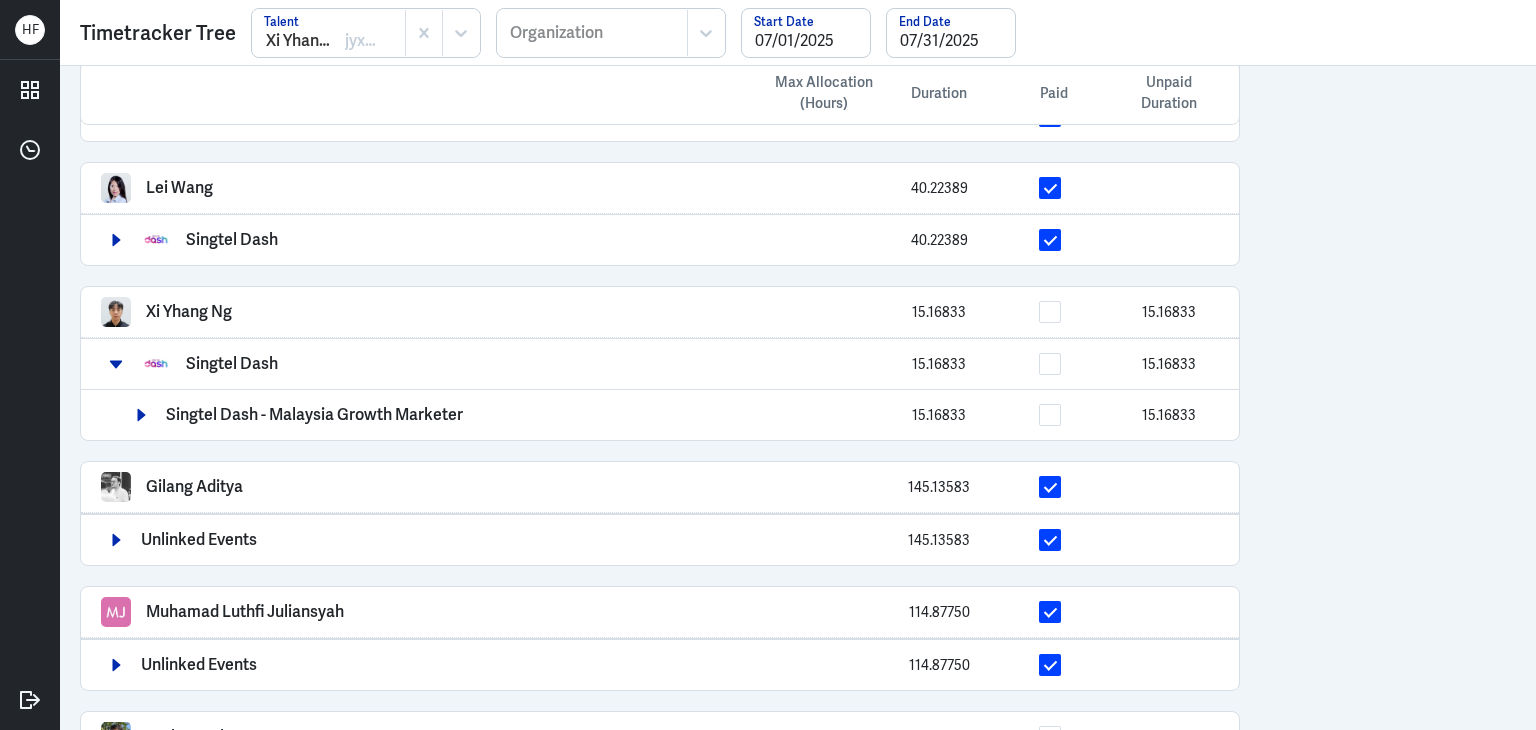 scroll, scrollTop: 0, scrollLeft: 0, axis: both 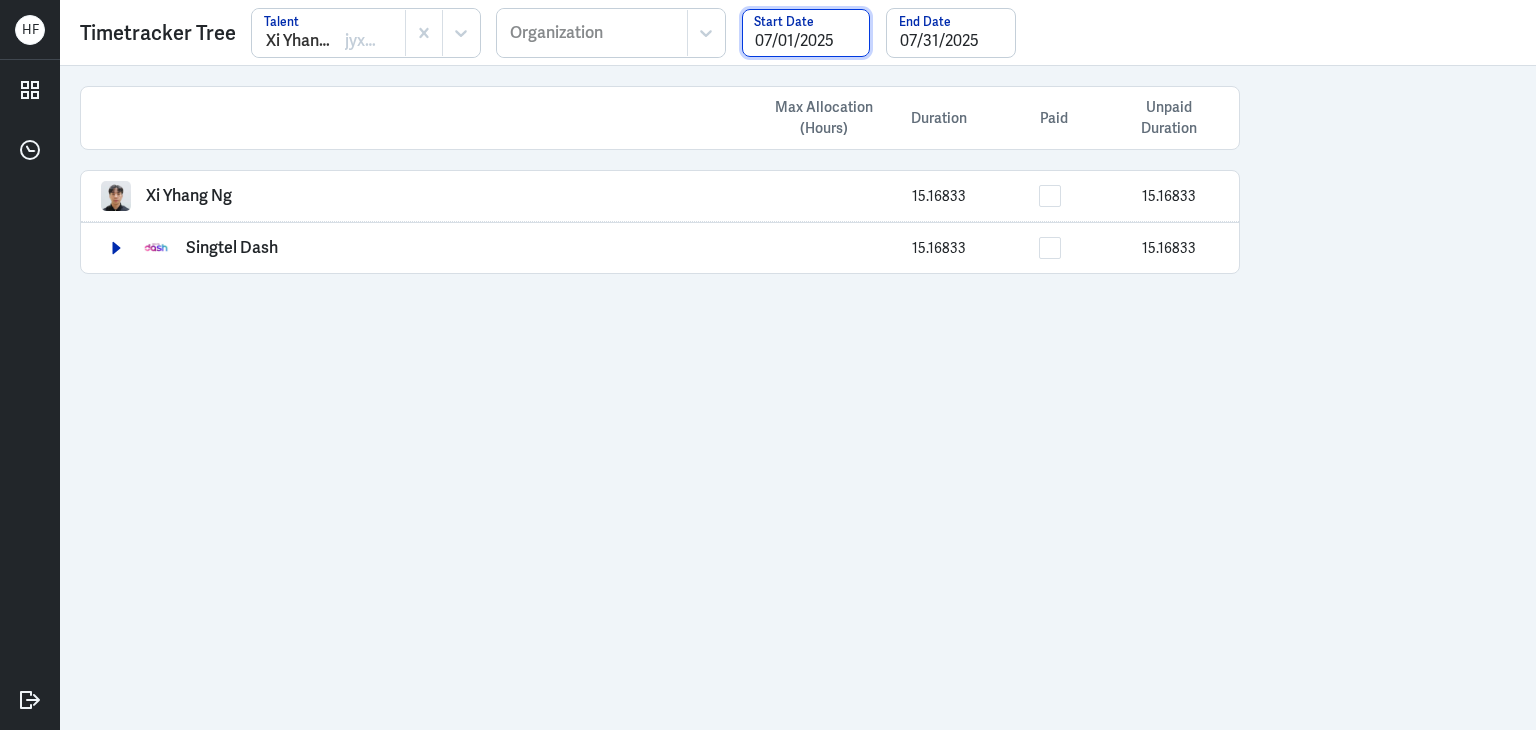 click on "07/01/2025" at bounding box center [806, 33] 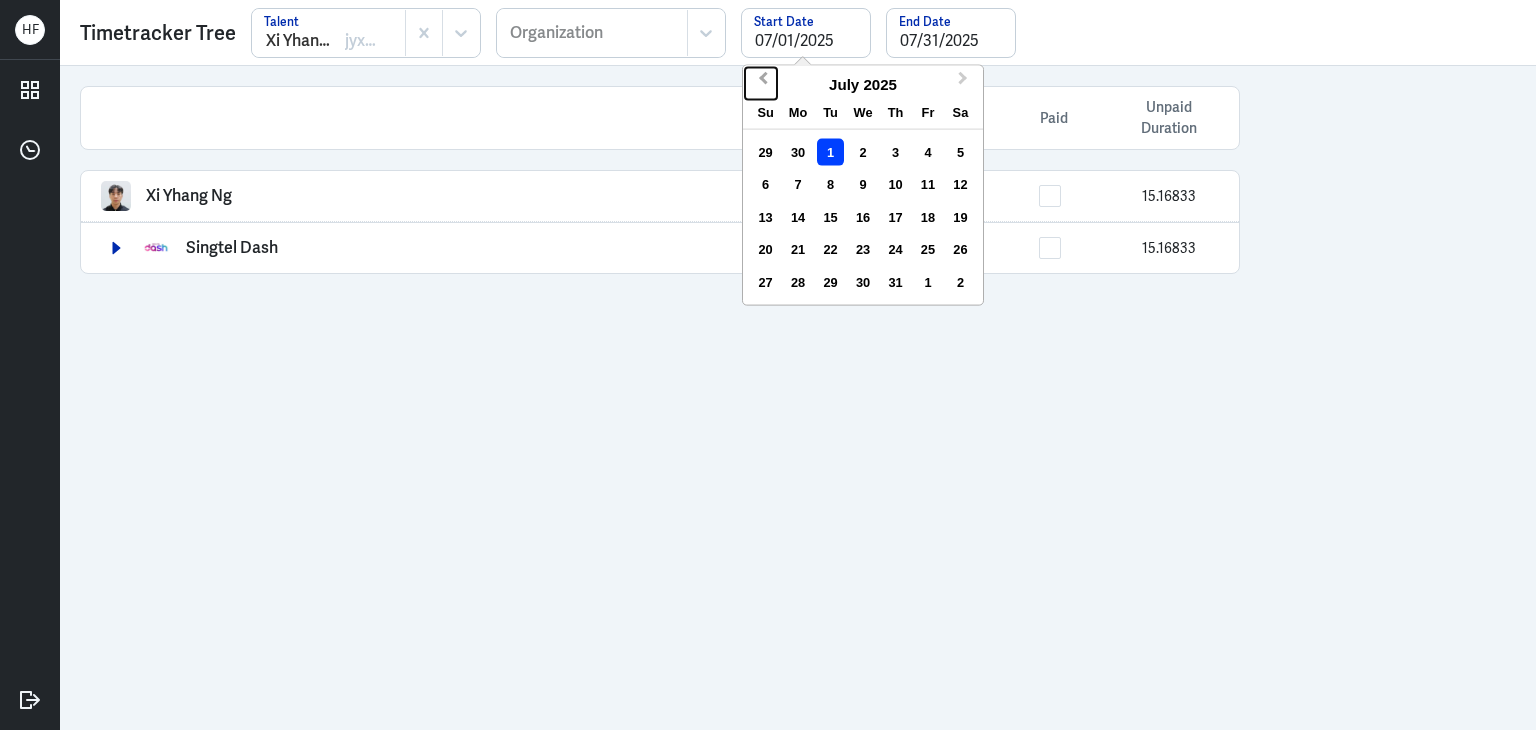 click on "Previous Month" at bounding box center (763, 82) 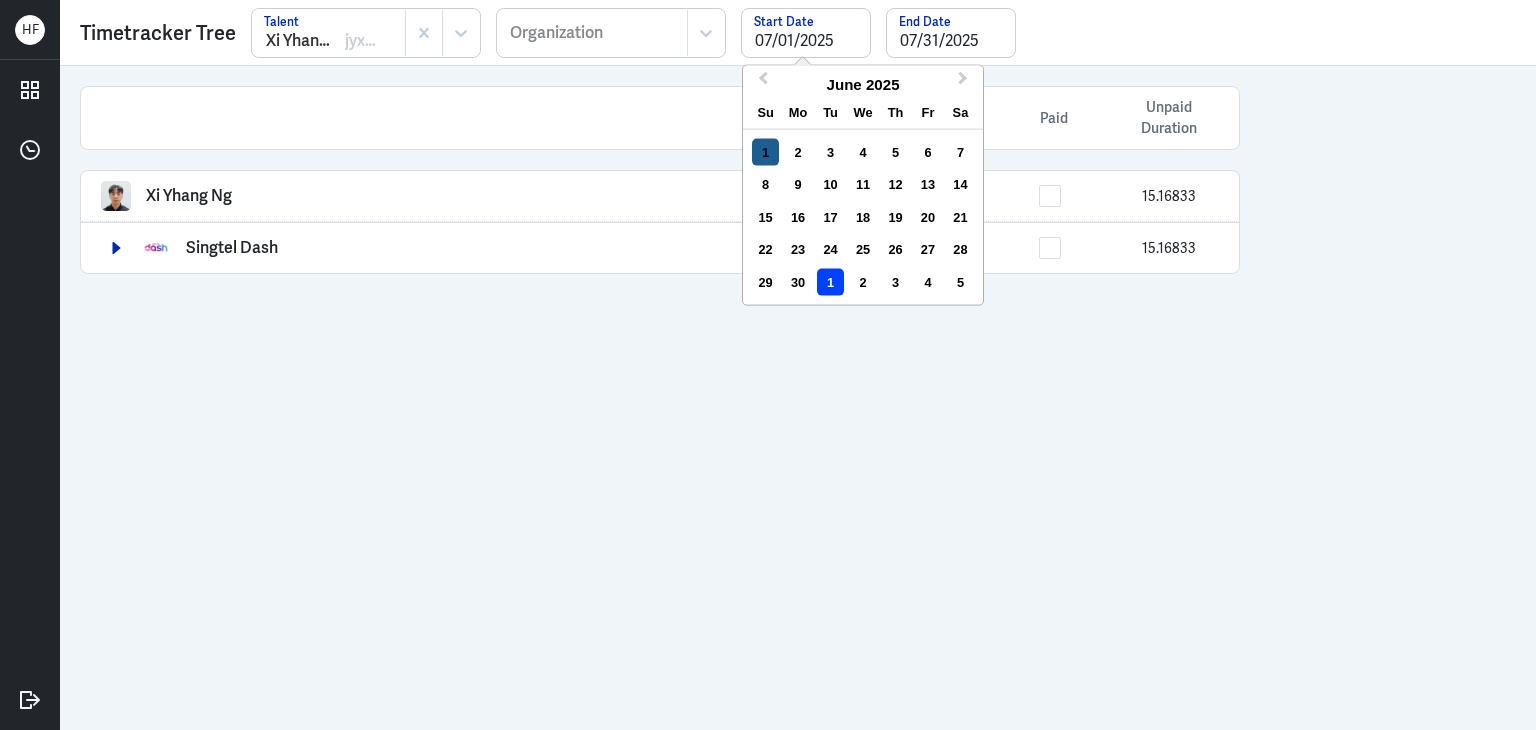 click on "1" at bounding box center (765, 152) 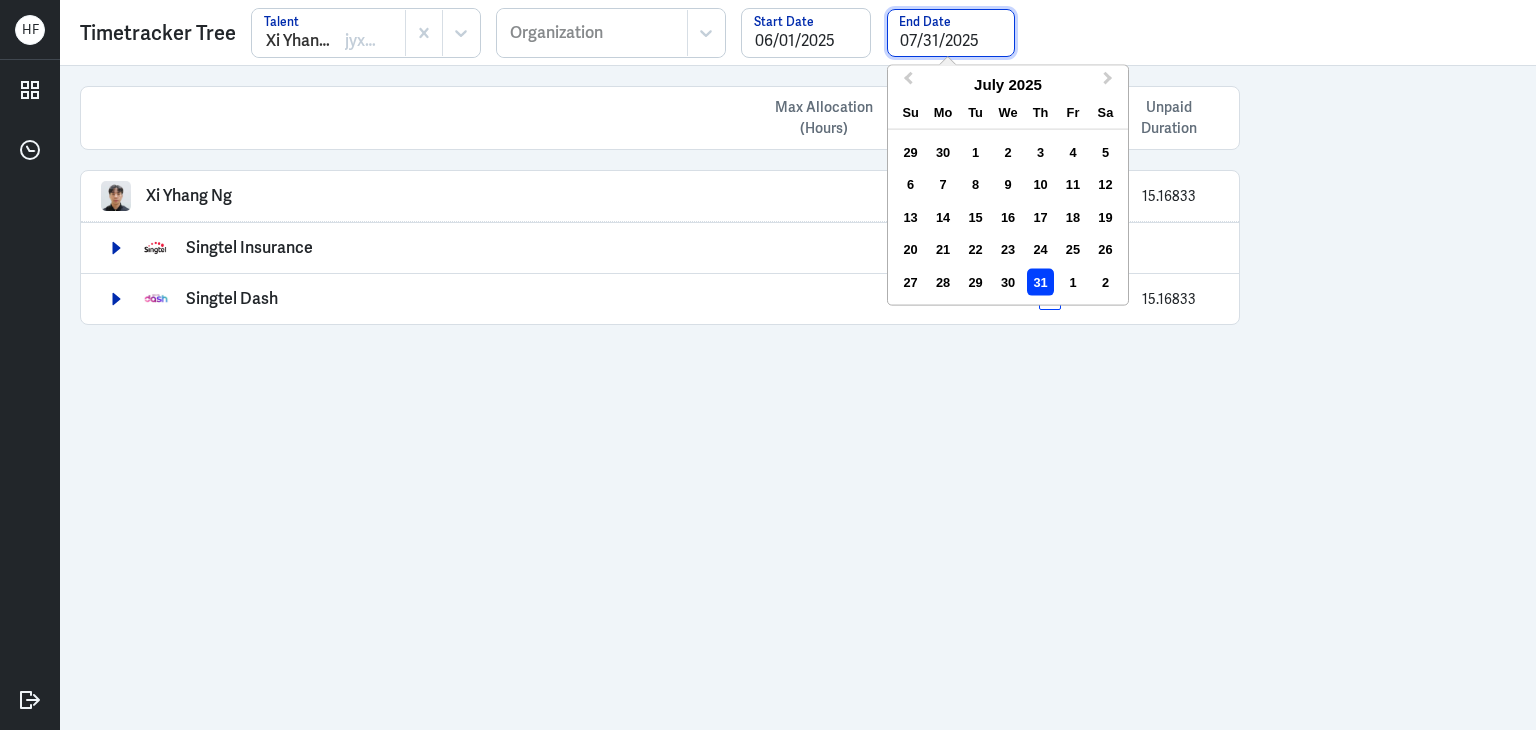 click on "07/31/2025" at bounding box center [951, 33] 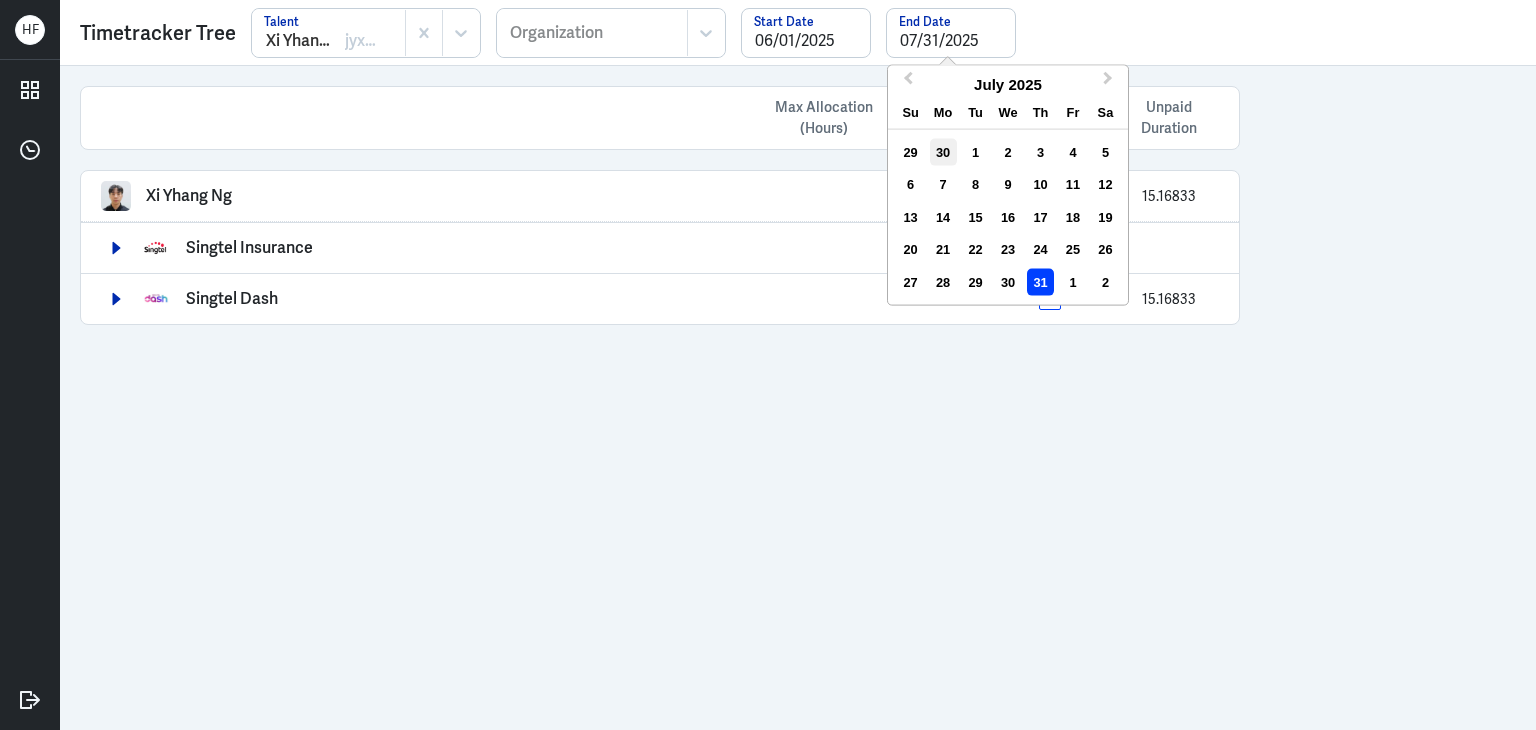 click on "30" at bounding box center [943, 152] 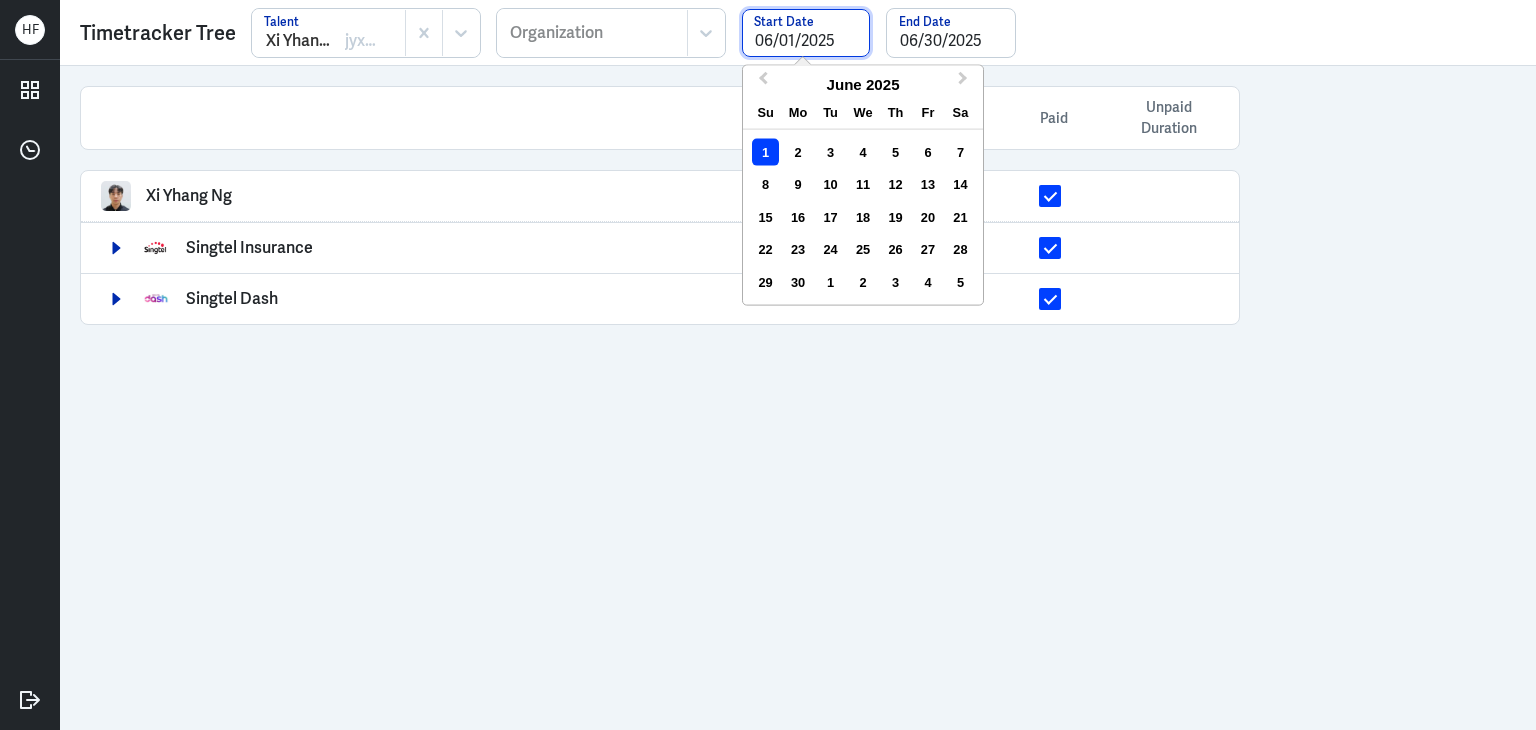 click on "06/01/2025" at bounding box center [806, 33] 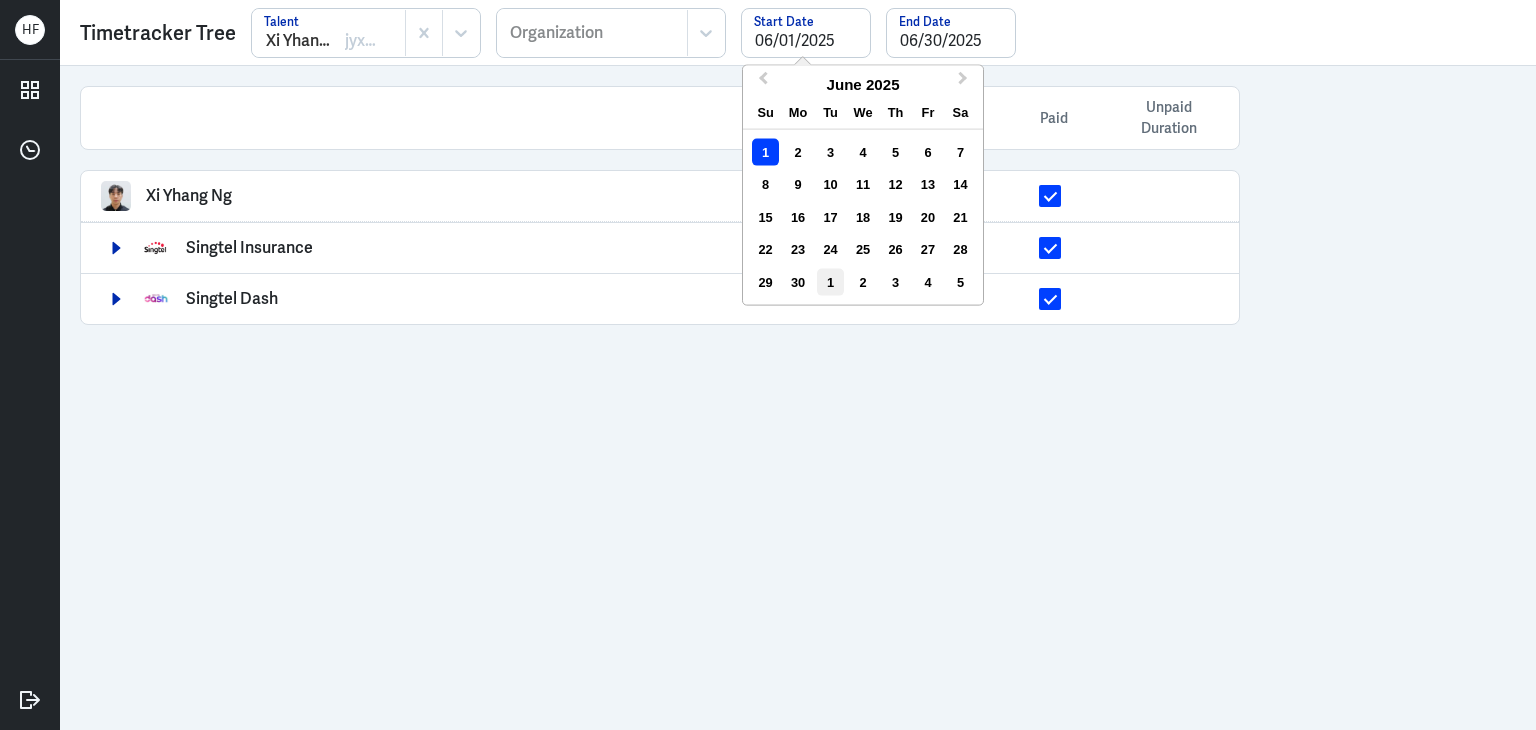 click on "1" at bounding box center [830, 281] 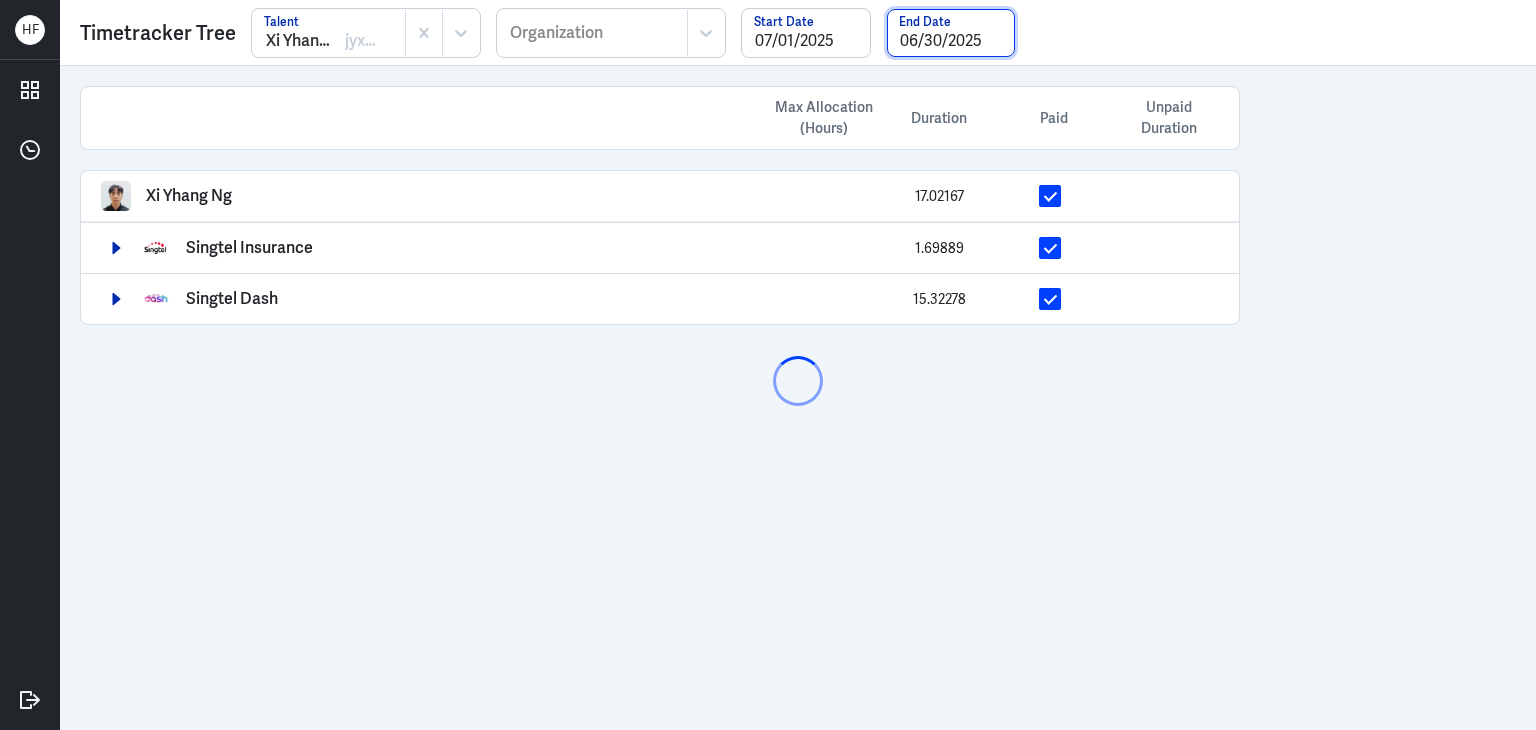 click on "06/30/2025" at bounding box center (951, 33) 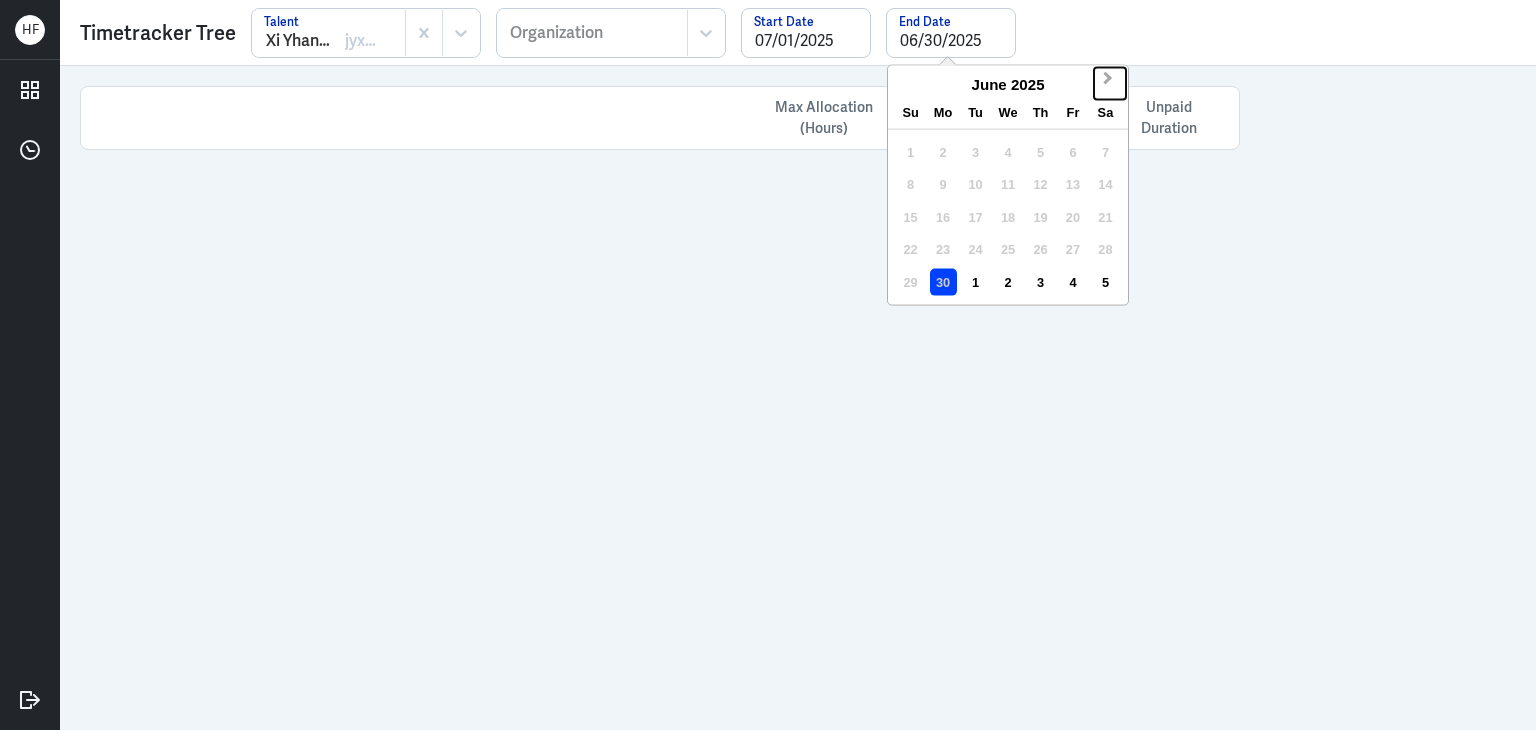 click on "Next Month" at bounding box center [1108, 82] 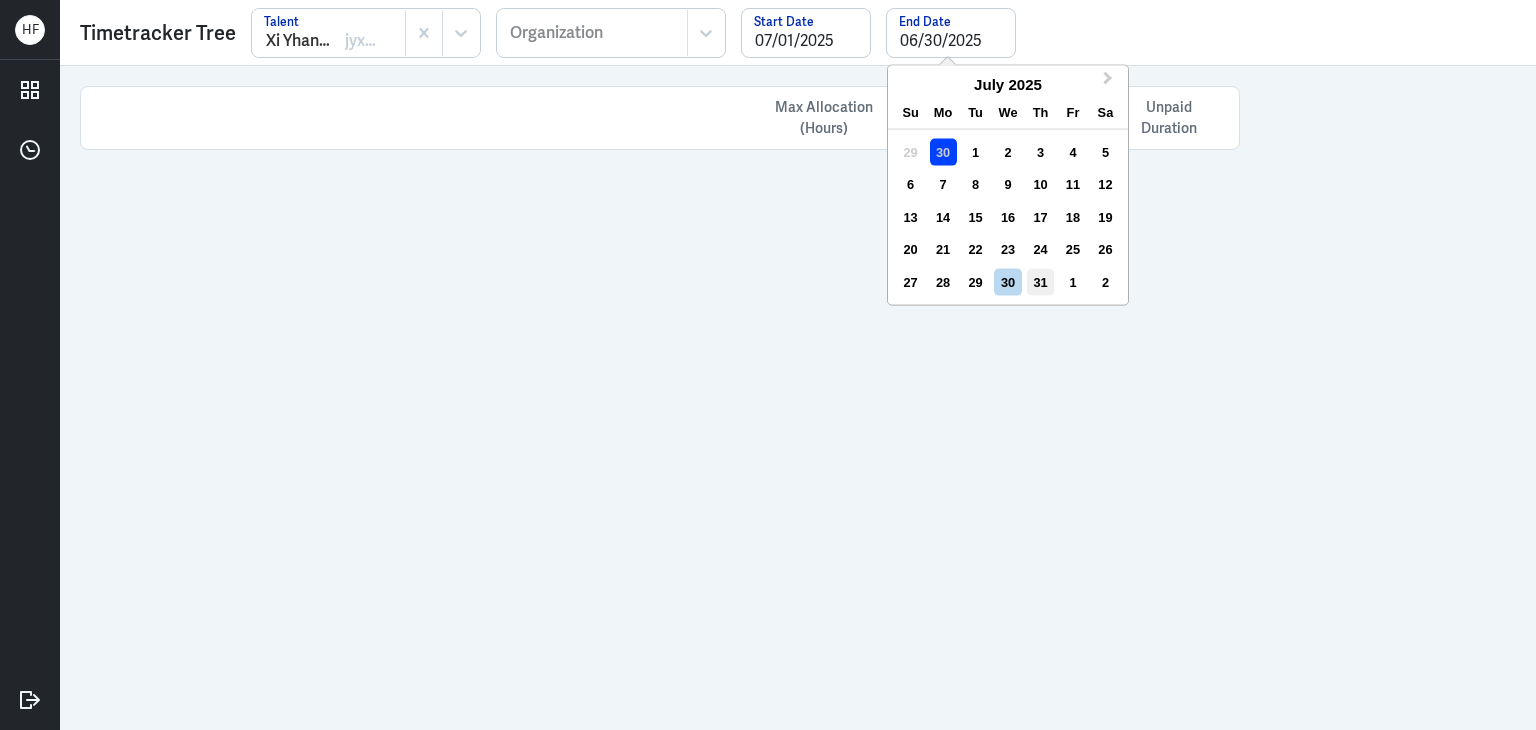 click on "31" at bounding box center [1040, 281] 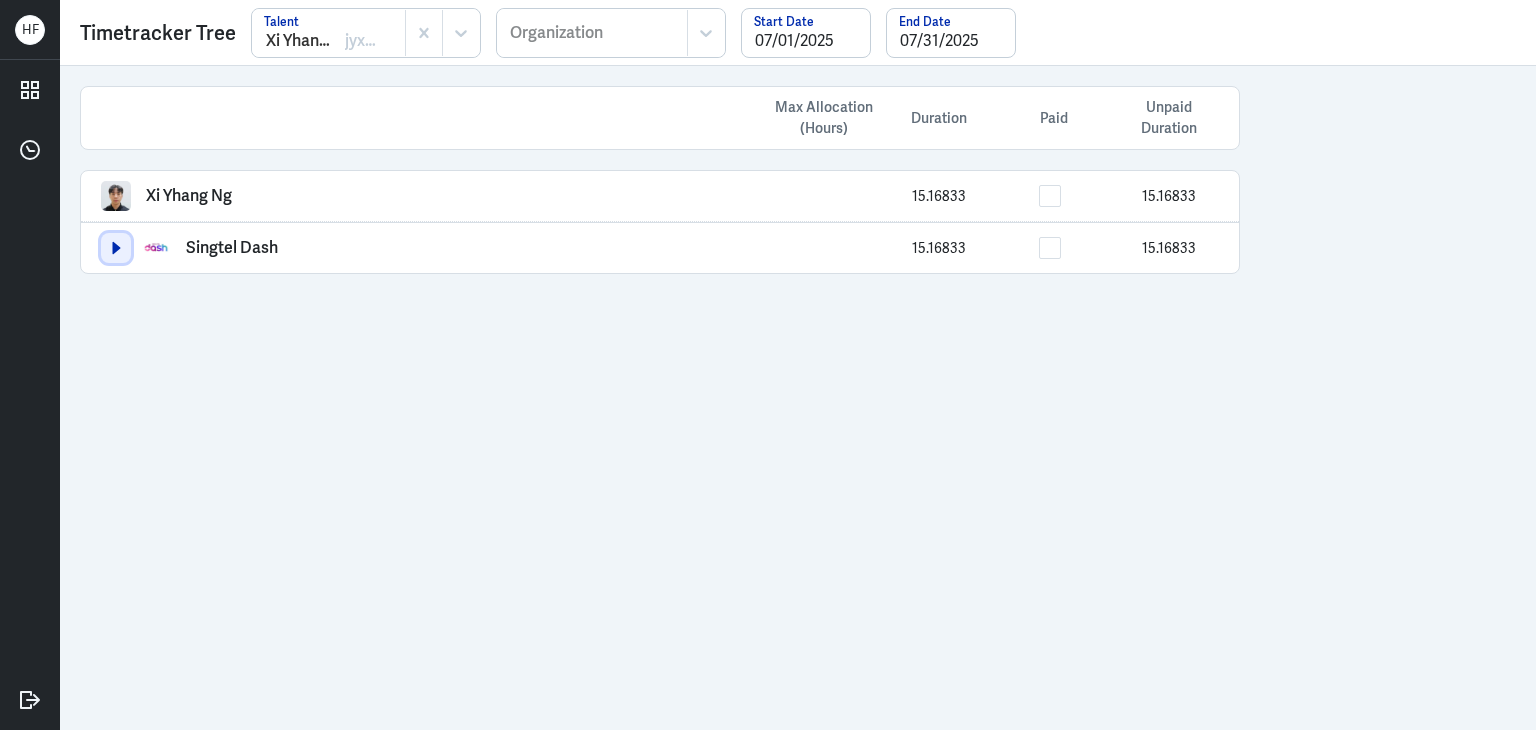 click at bounding box center [116, 248] 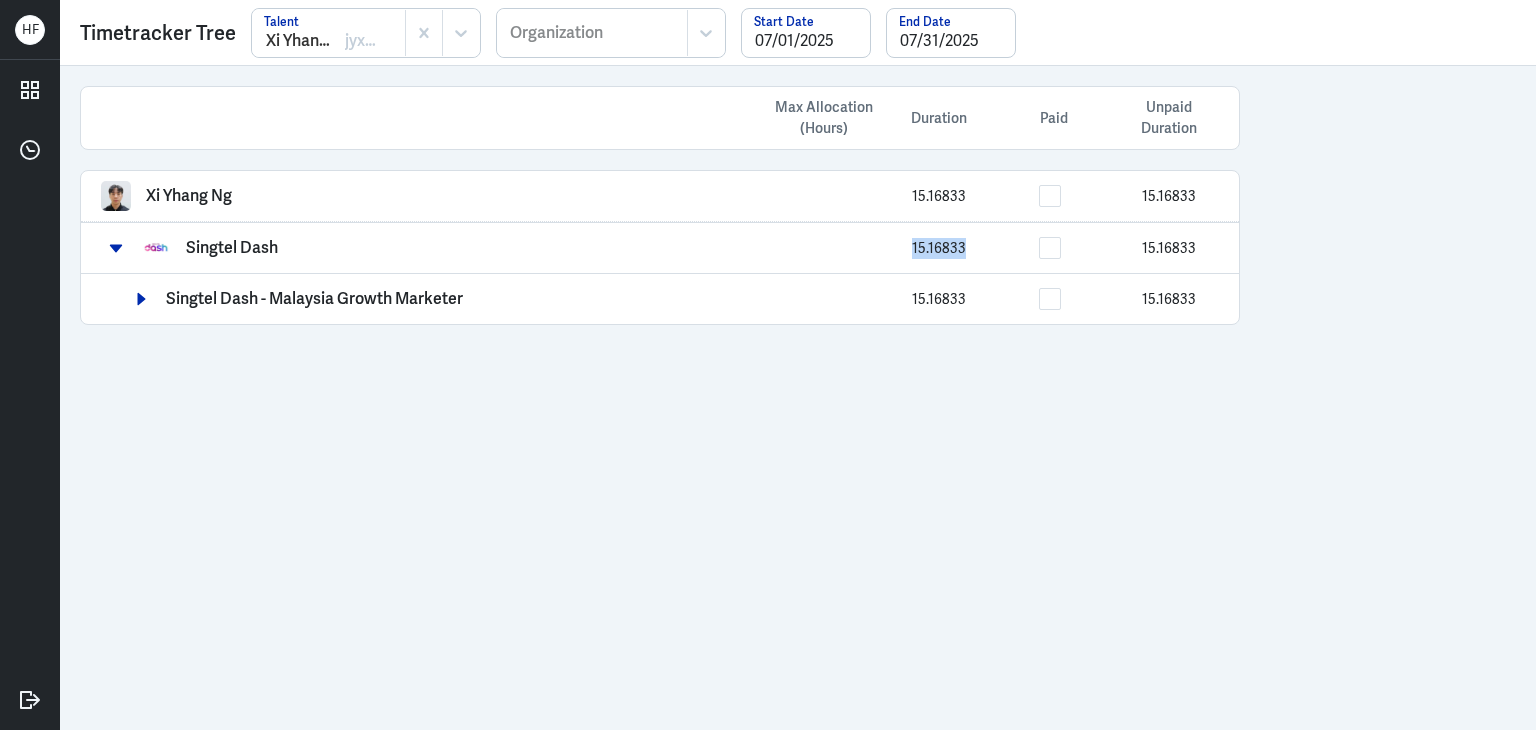 drag, startPoint x: 906, startPoint y: 249, endPoint x: 1002, endPoint y: 260, distance: 96.62815 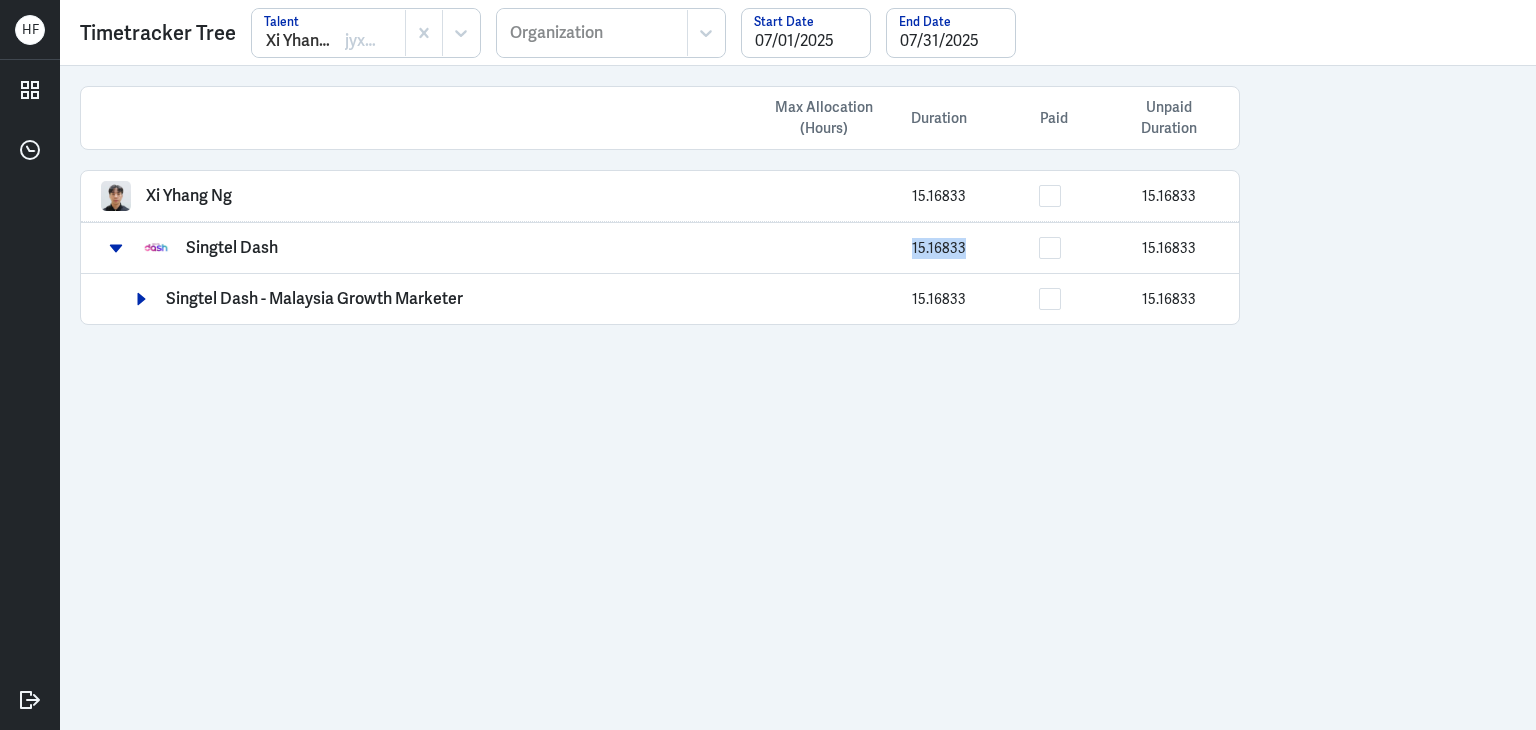 click on "15.16833 15.16833" at bounding box center (989, 248) 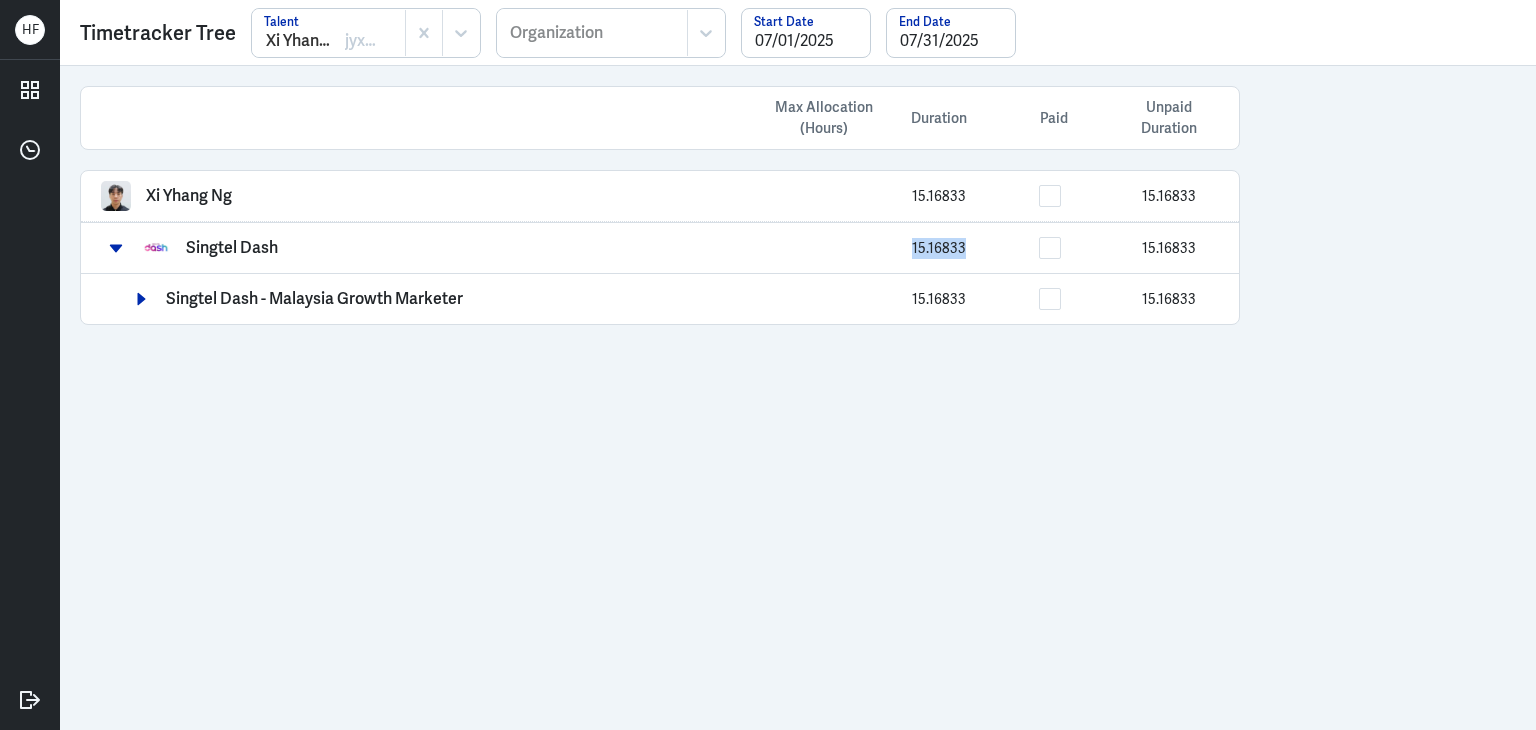 copy on "15.16833" 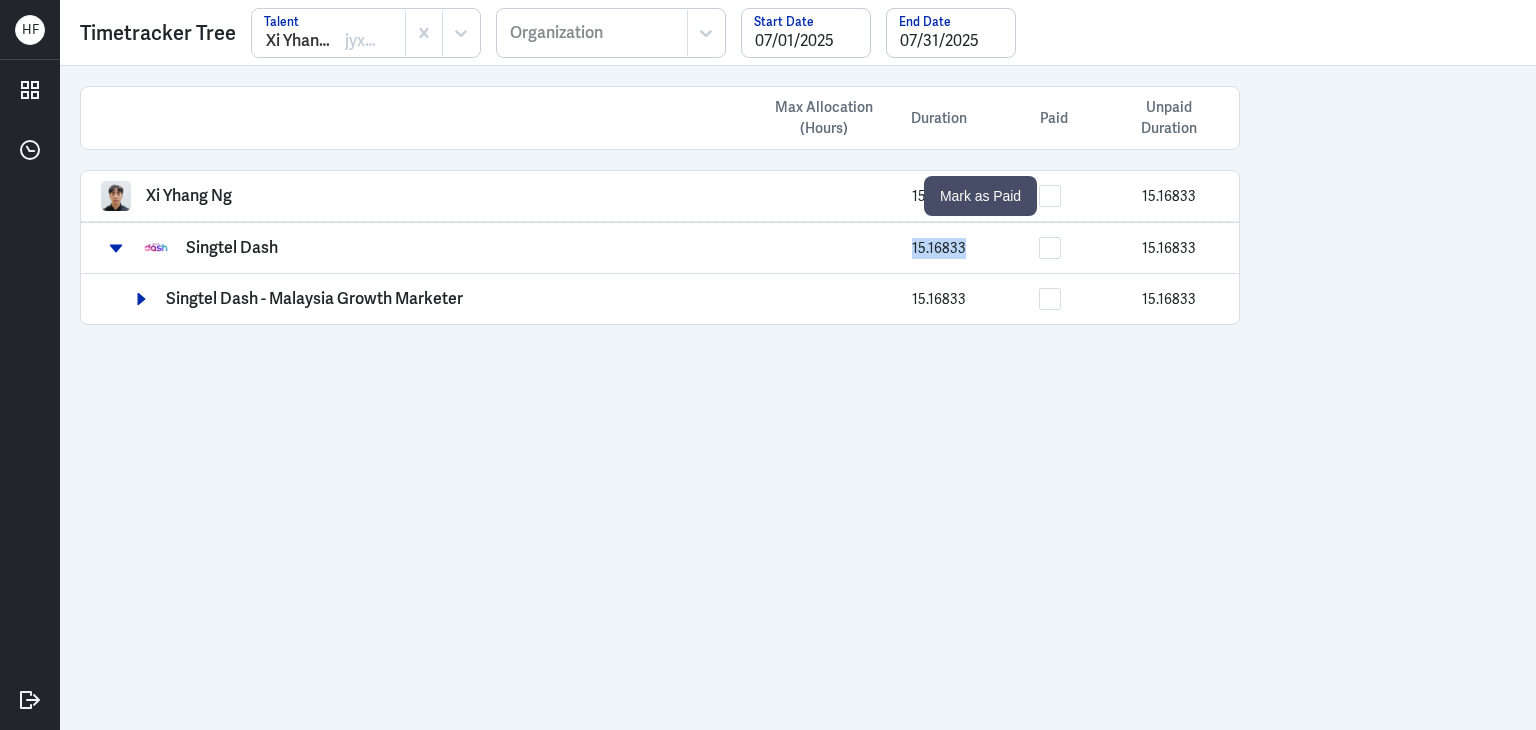 click at bounding box center [1050, 196] 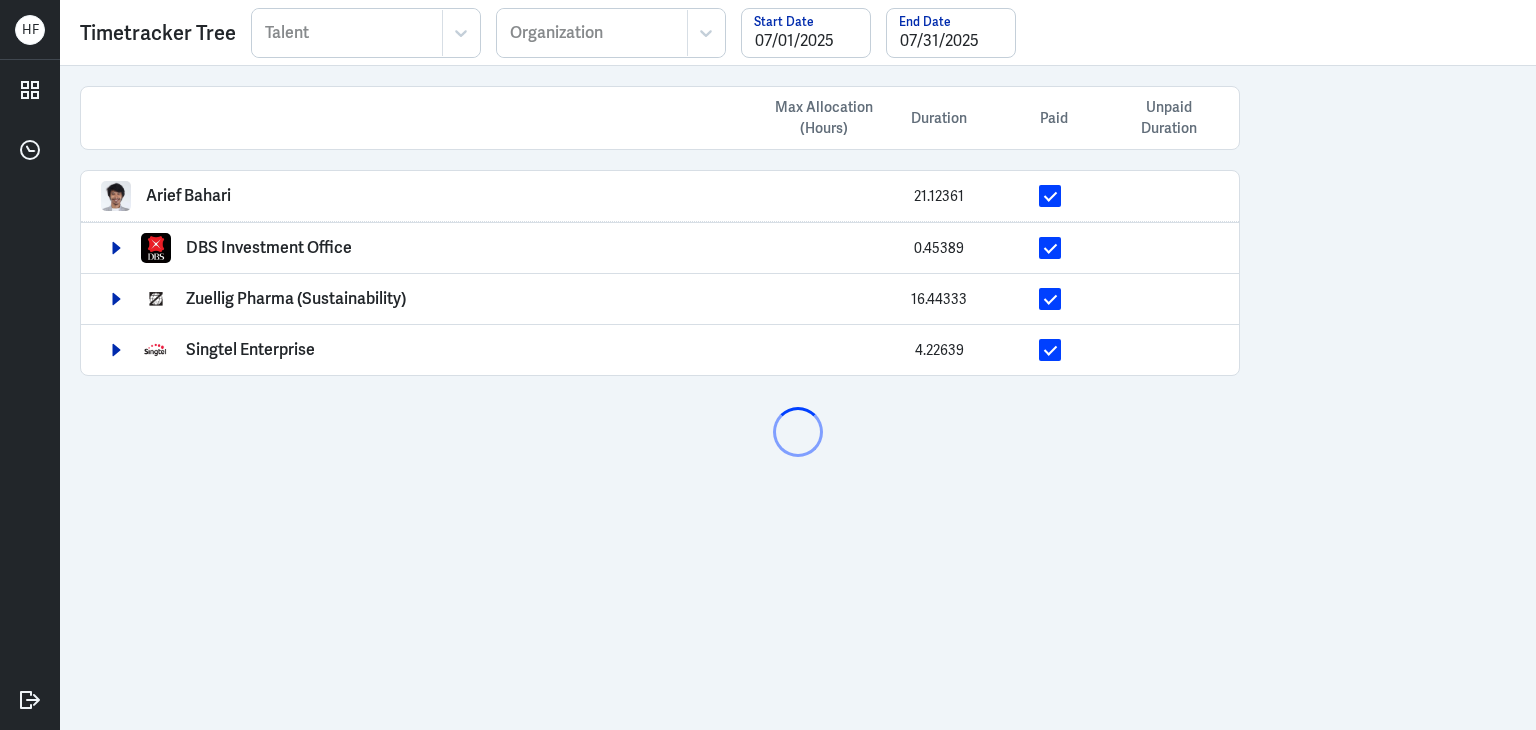 scroll, scrollTop: 0, scrollLeft: 0, axis: both 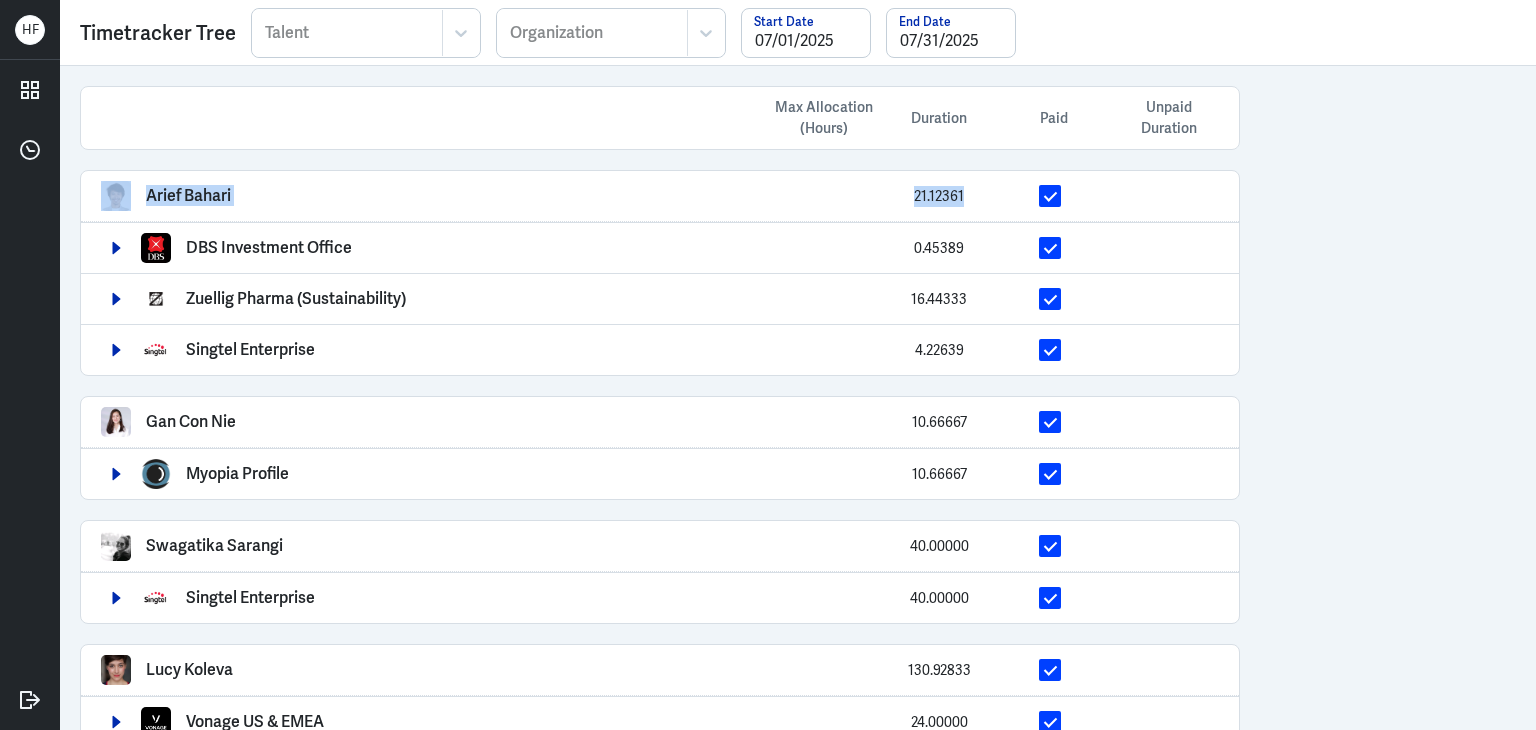 click on "Max Allocation (Hours) Duration Paid Unpaid Duration [FIRST] [LAST] DBS Investment Office 0.45389 Zuellig Pharma (Sustainability) 16.44333 Singtel Enterprise 4.22639 [FIRST] [LAST] Myopia Profile 10.66667 [FIRST] [LAST] Singtel Enterprise 40.00000 [FIRST] [LAST] Vonage US & EMEA 24.00000 Unlinked Tasks 8.00000 Unlinked Events 98.92833 [FIRST] [LAST] Singtel Dash 40.22389 [FIRST] [LAST] 15.16833 Singtel Dash 15.16833 15.16833 [FIRST] [LAST] Unlinked Events 145.13583 [FIRST] [LAST] Unlinked Events 114.87750 Unlinked Events 4.00000 4.00000 Unlinked Events 4.00000 4.00000 [FIRST] [LAST] Unlinked Tasks 178.61389 Unlinked Events 1.71333 [FIRST] [LAST] Unlinked Events 198.11528 [FIRST] [LAST] Unlinked Tasks 66.00000 Unlinked Events 5.00000 [FIRST] [LAST] Unlinked Events 32.00028 [FIRST] [LAST] JetBlue Airways 128.00000 [FIRST] [LAST] Unlinked Tasks 173.32667 Unlinked Events 0.76444 35.12944" at bounding box center (798, 398) 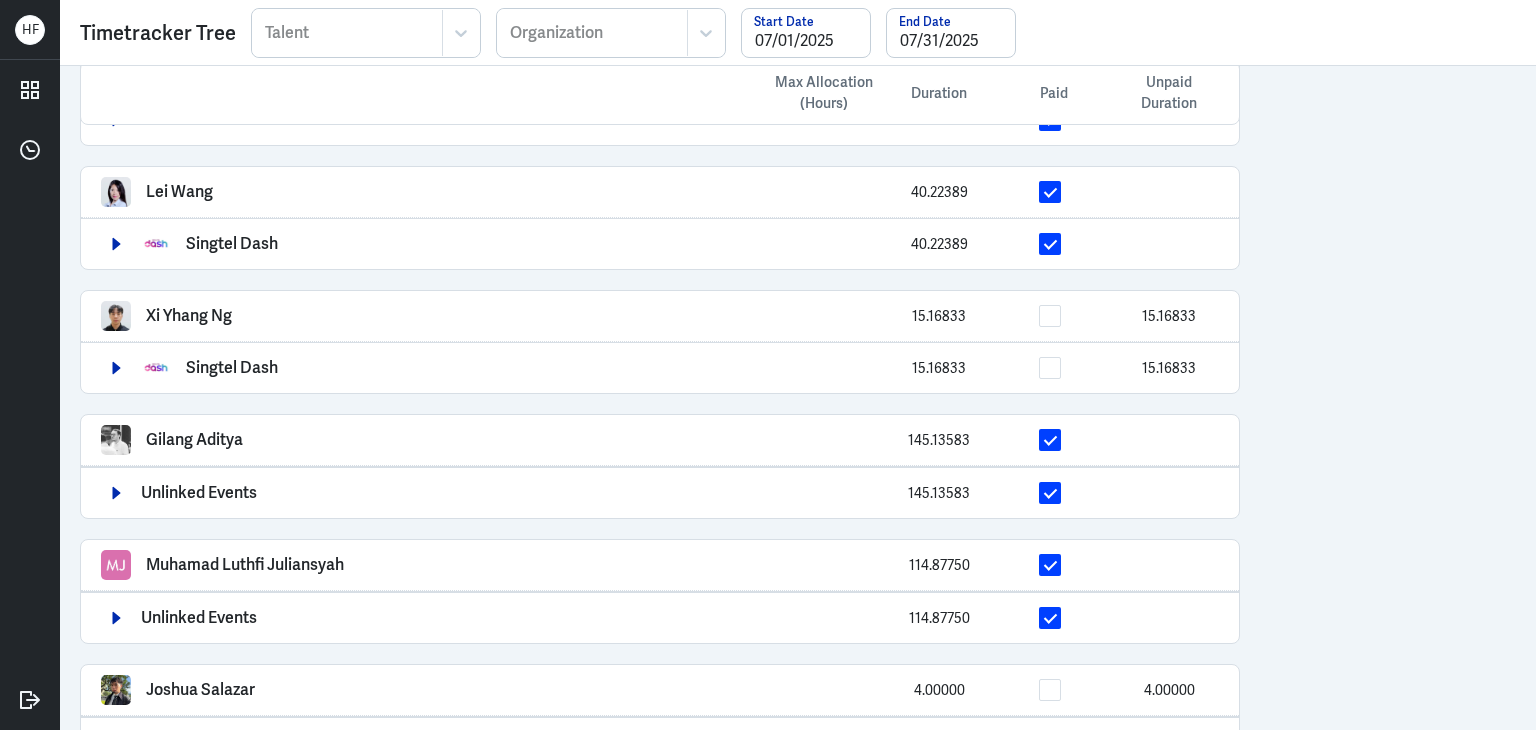 scroll, scrollTop: 0, scrollLeft: 0, axis: both 